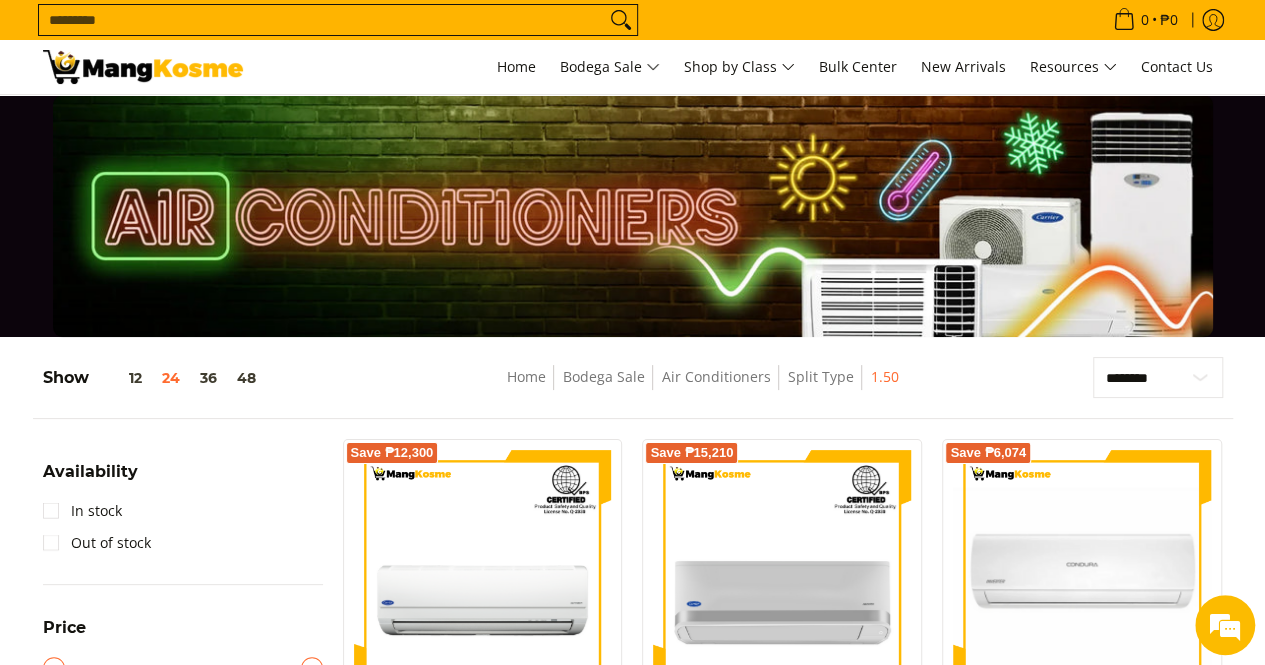scroll, scrollTop: 261, scrollLeft: 0, axis: vertical 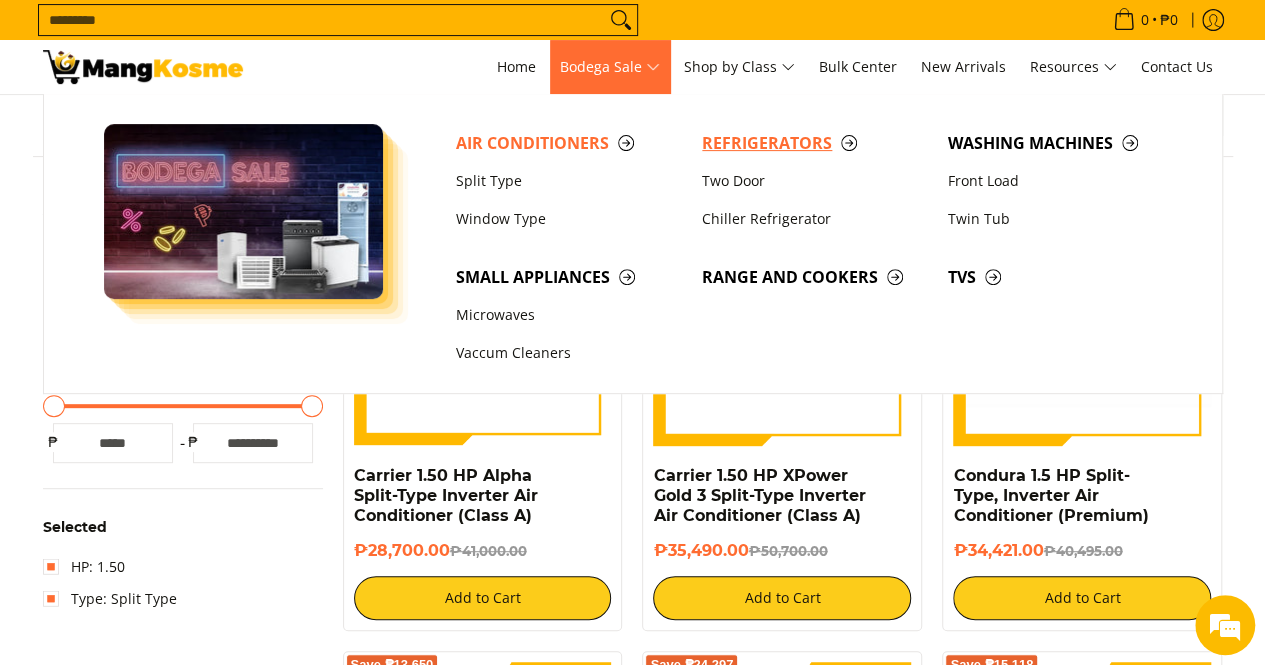 click on "Refrigerators" at bounding box center [815, 143] 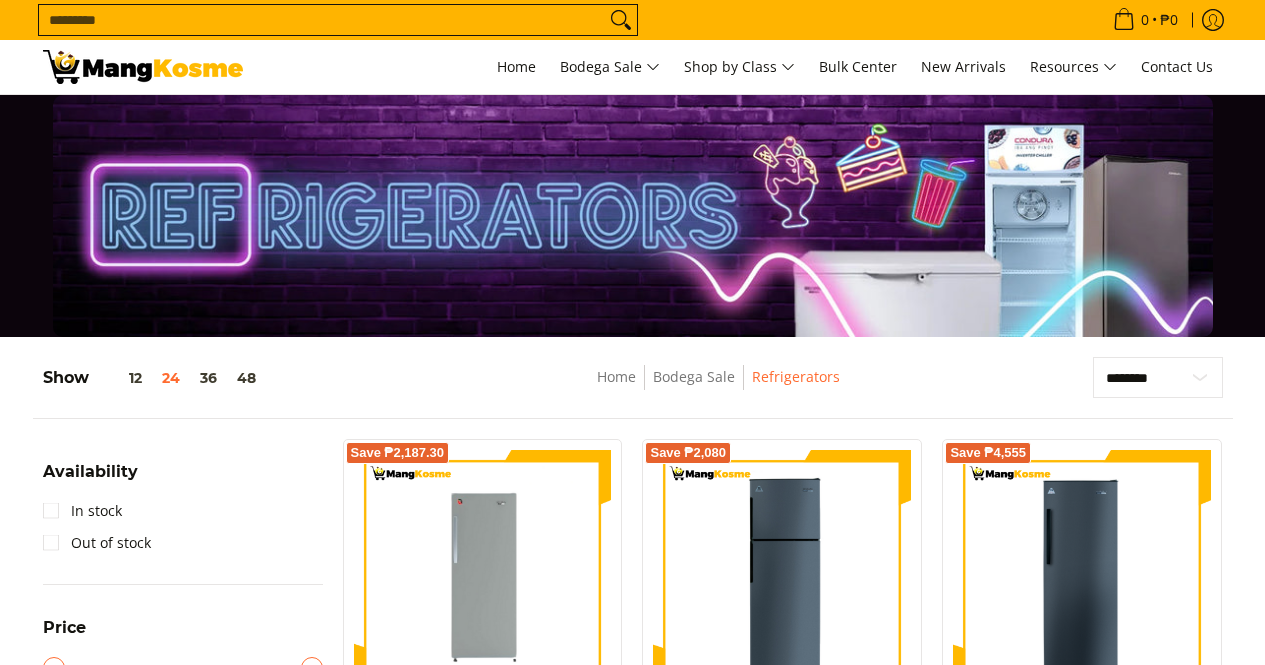 scroll, scrollTop: 1000, scrollLeft: 0, axis: vertical 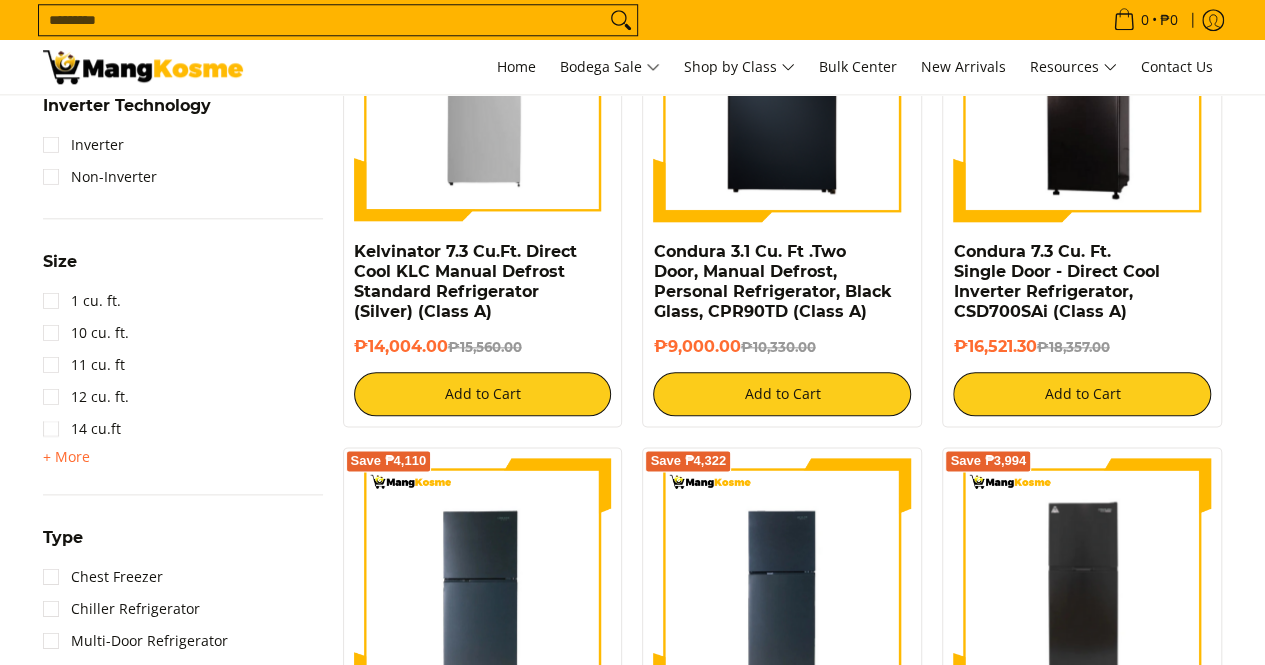 drag, startPoint x: 740, startPoint y: 344, endPoint x: 630, endPoint y: 253, distance: 142.76204 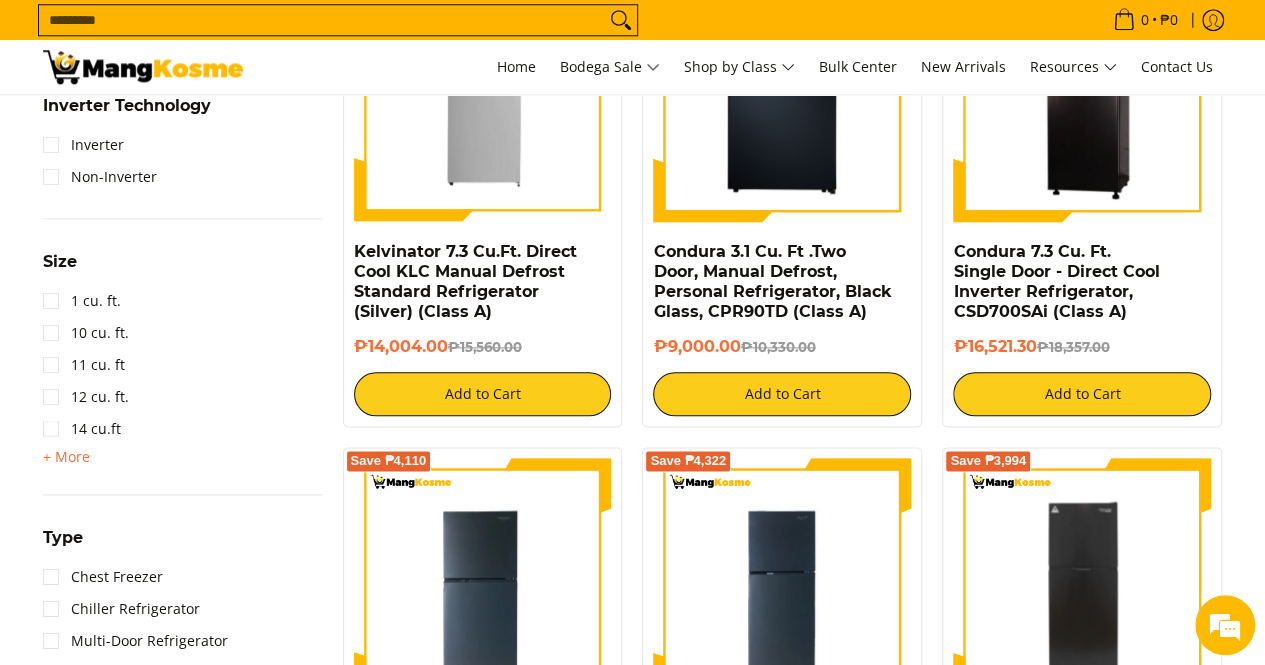 click on "Save
₱1,556
Kelvinator 7.3 Cu.Ft. Direct Cool KLC Manual Defrost Standard Refrigerator (Silver) (Class A)
₱14,004.00  ₱15,560.00
Add to Cart" at bounding box center (483, 190) 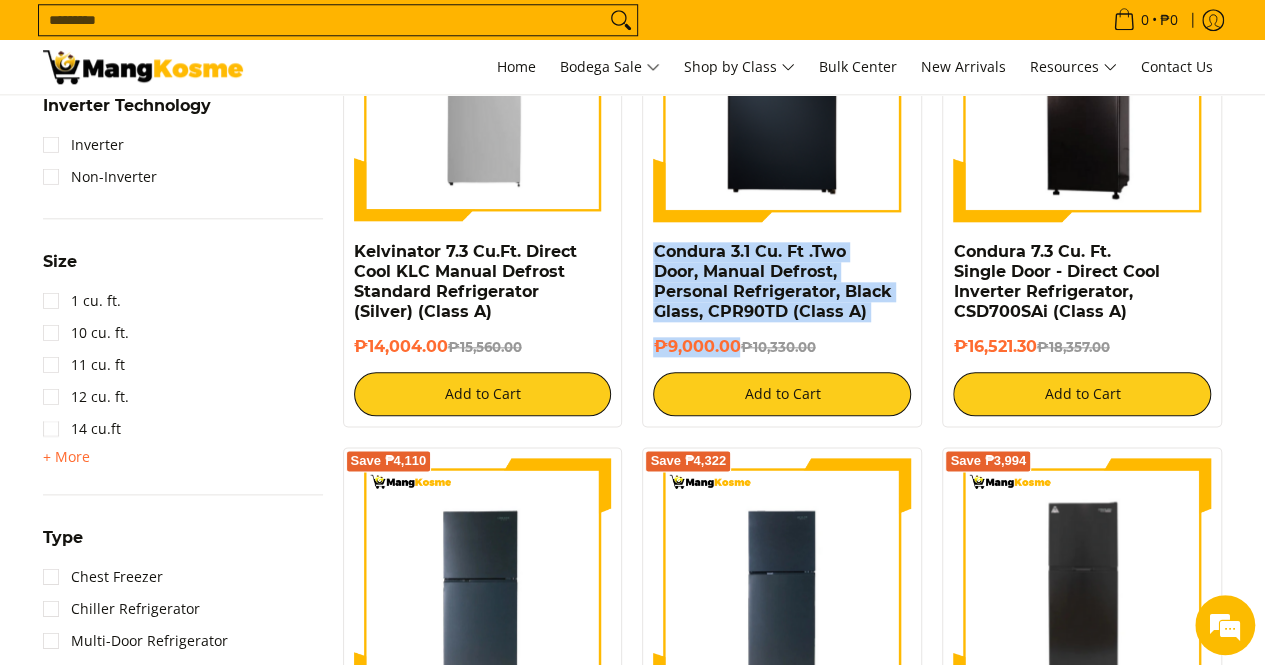 drag, startPoint x: 736, startPoint y: 355, endPoint x: 650, endPoint y: 259, distance: 128.88754 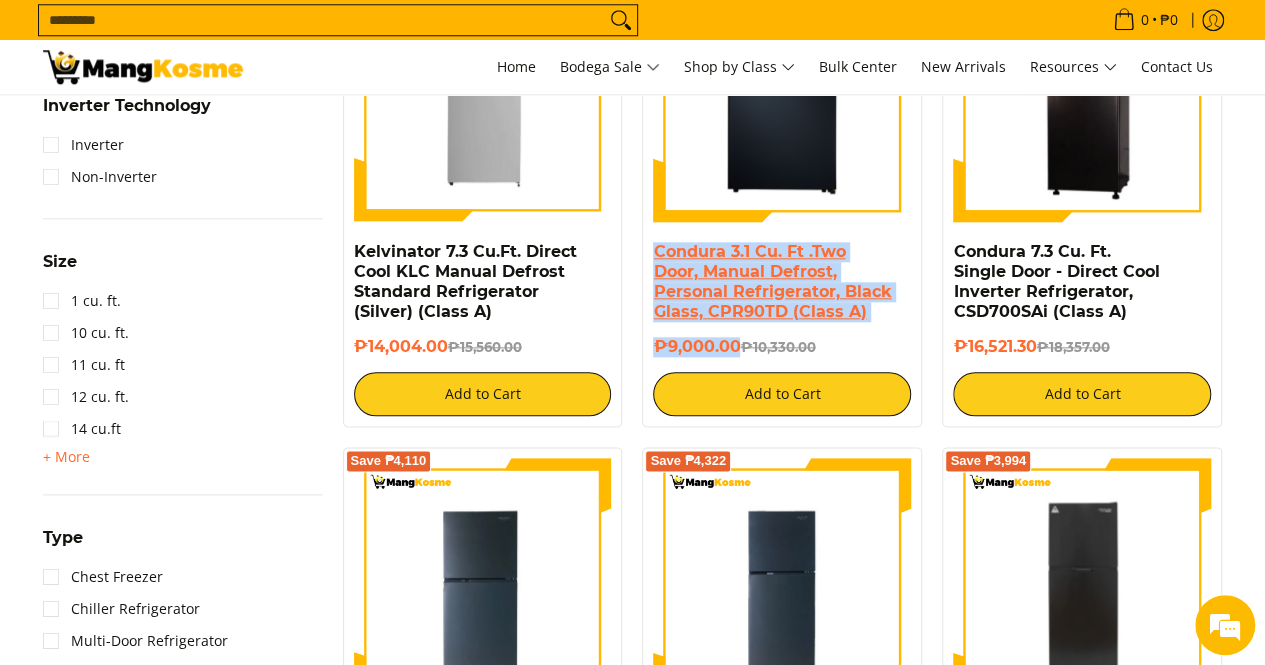 copy on "Condura 3.1 Cu. Ft .Two Door, Manual Defrost, Personal Refrigerator, Black Glass, CPR90TD (Class A)
₱9,000.00" 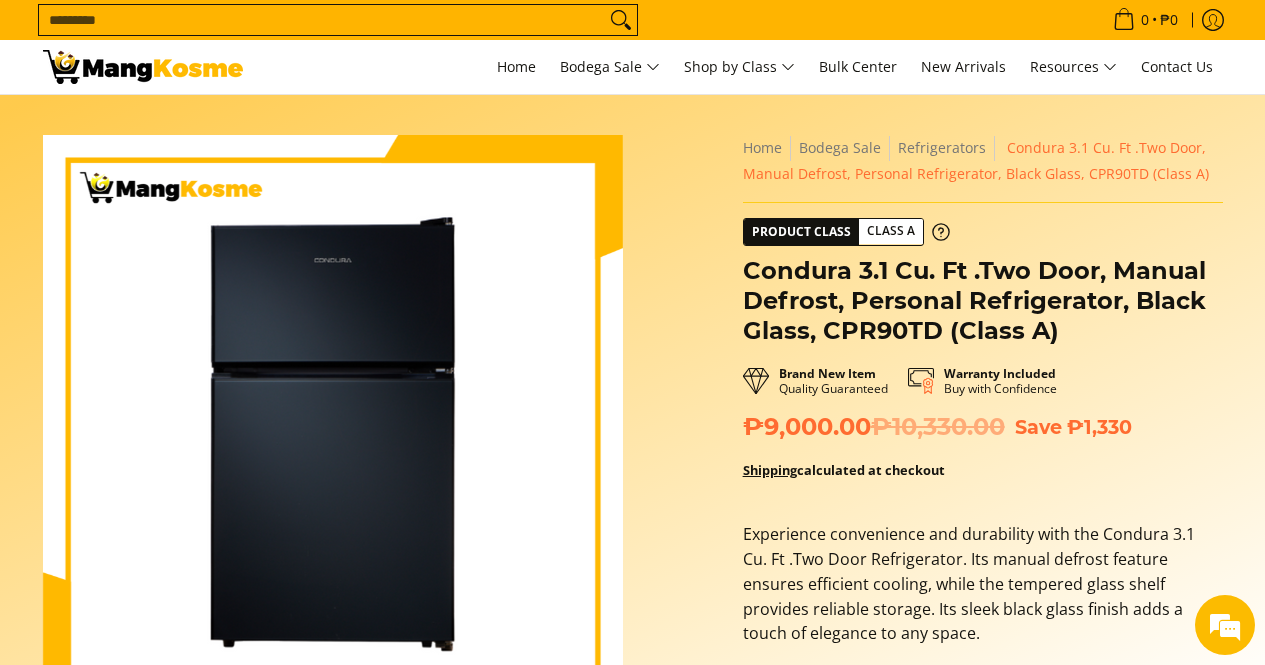 scroll, scrollTop: 0, scrollLeft: 0, axis: both 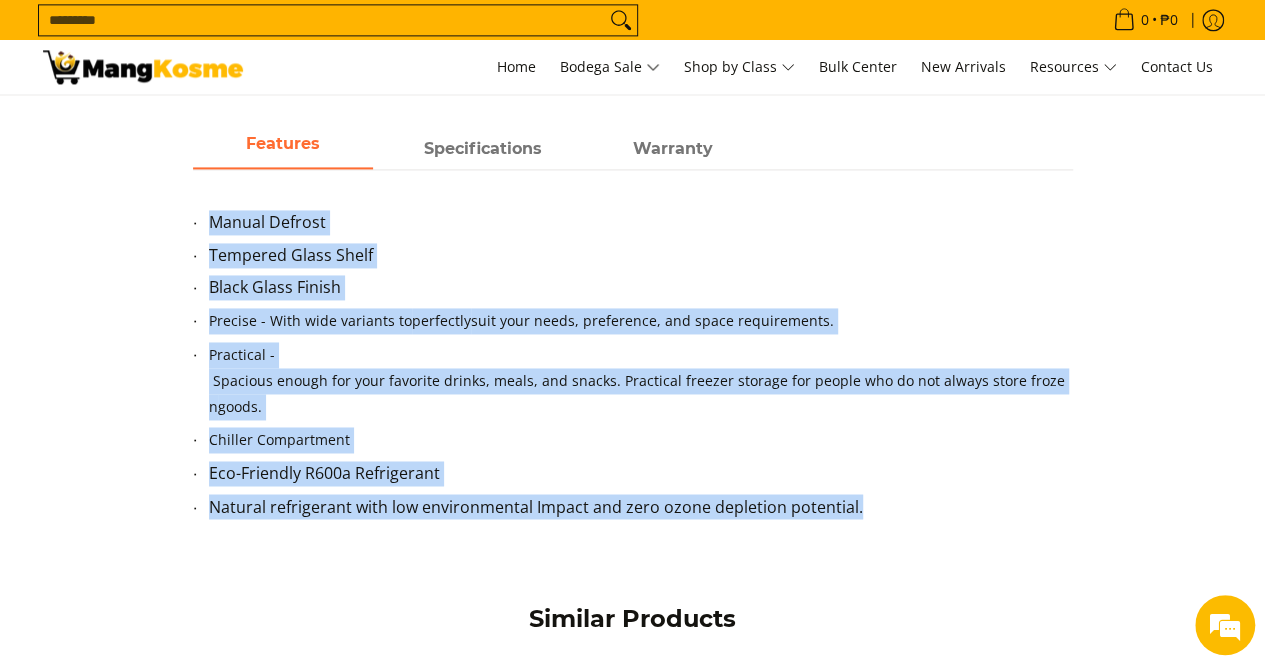 drag, startPoint x: 207, startPoint y: 223, endPoint x: 916, endPoint y: 514, distance: 766.39545 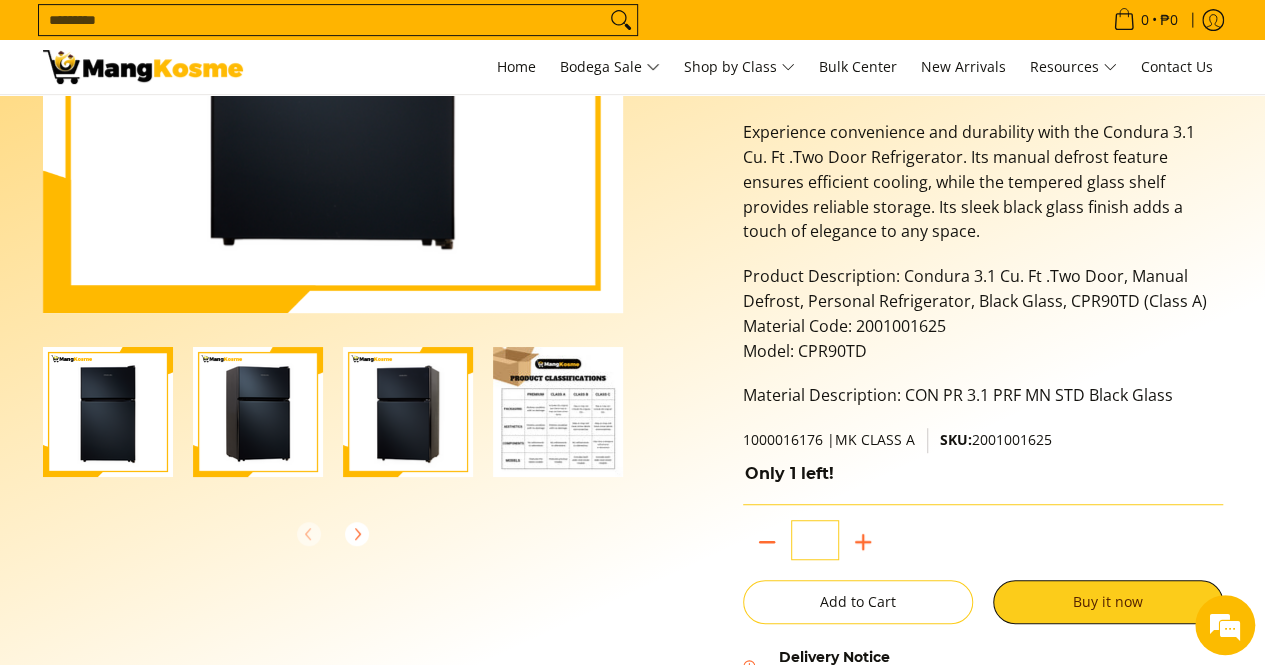 scroll, scrollTop: 400, scrollLeft: 0, axis: vertical 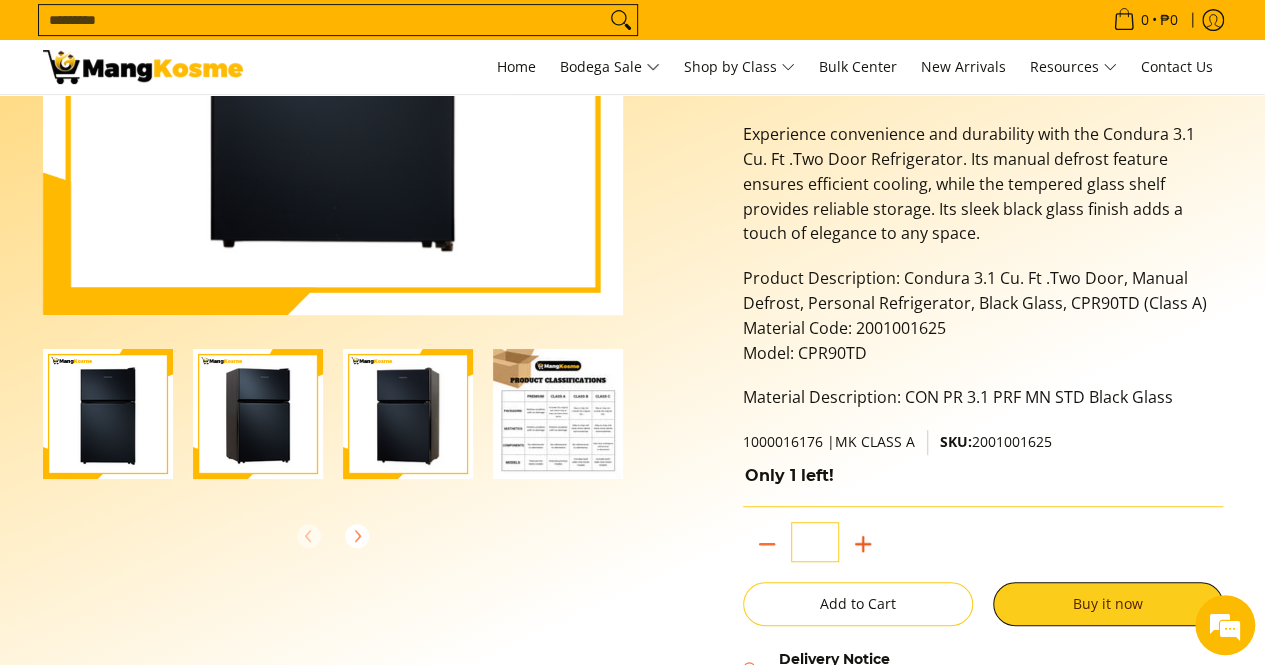 click 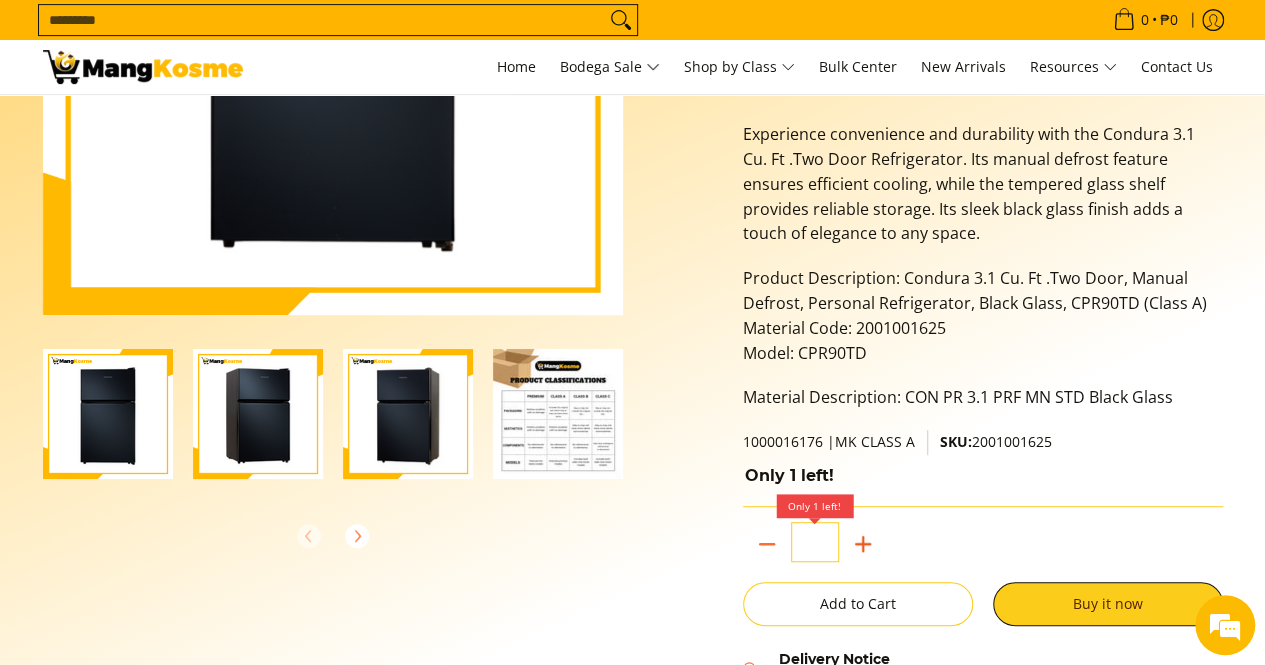 click 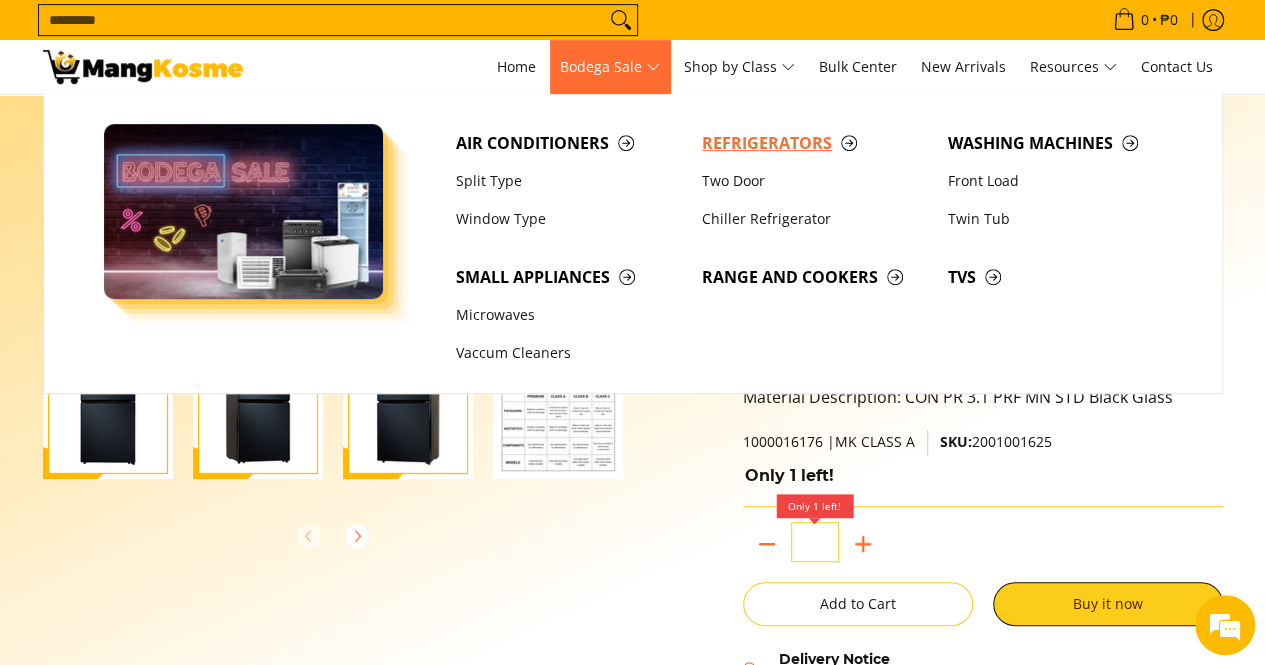 click on "Refrigerators" at bounding box center [815, 143] 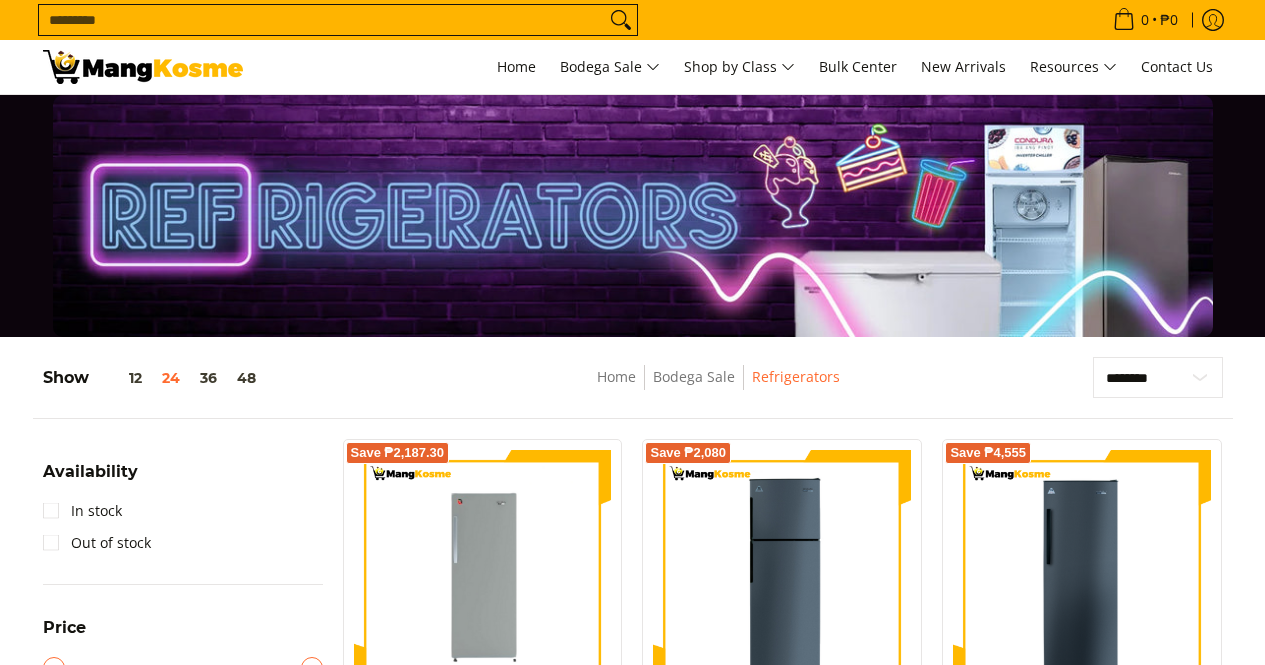 scroll, scrollTop: 0, scrollLeft: 0, axis: both 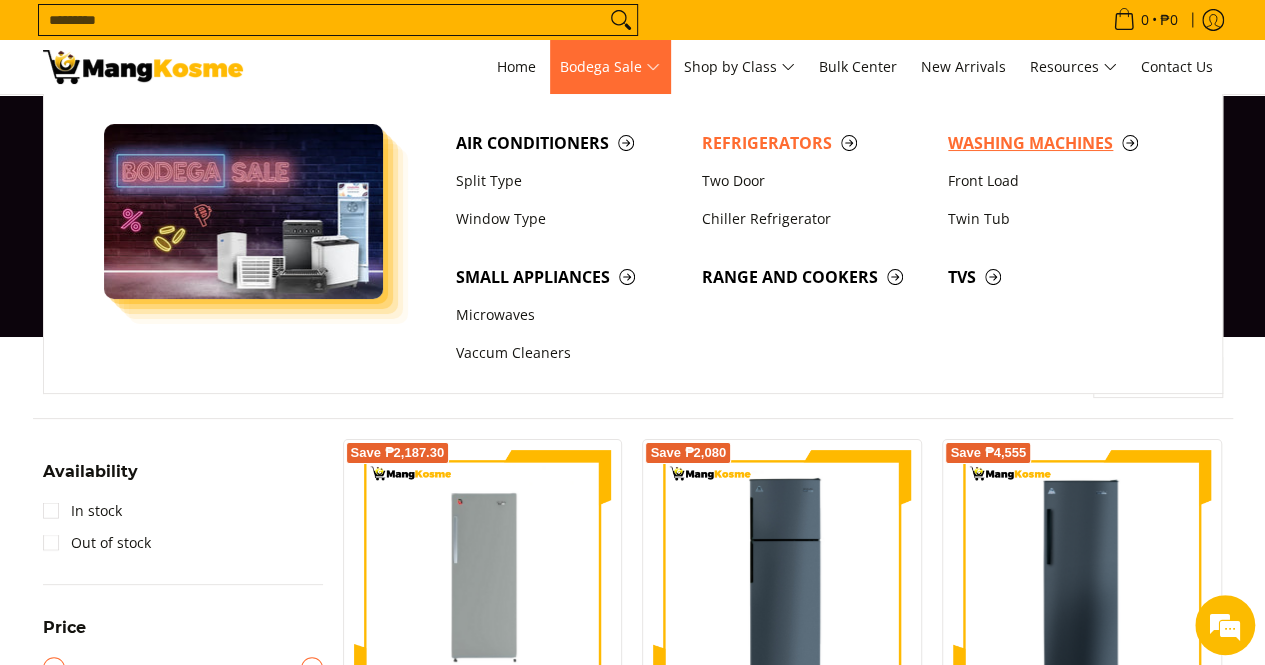 click on "Washing Machines" at bounding box center [1061, 143] 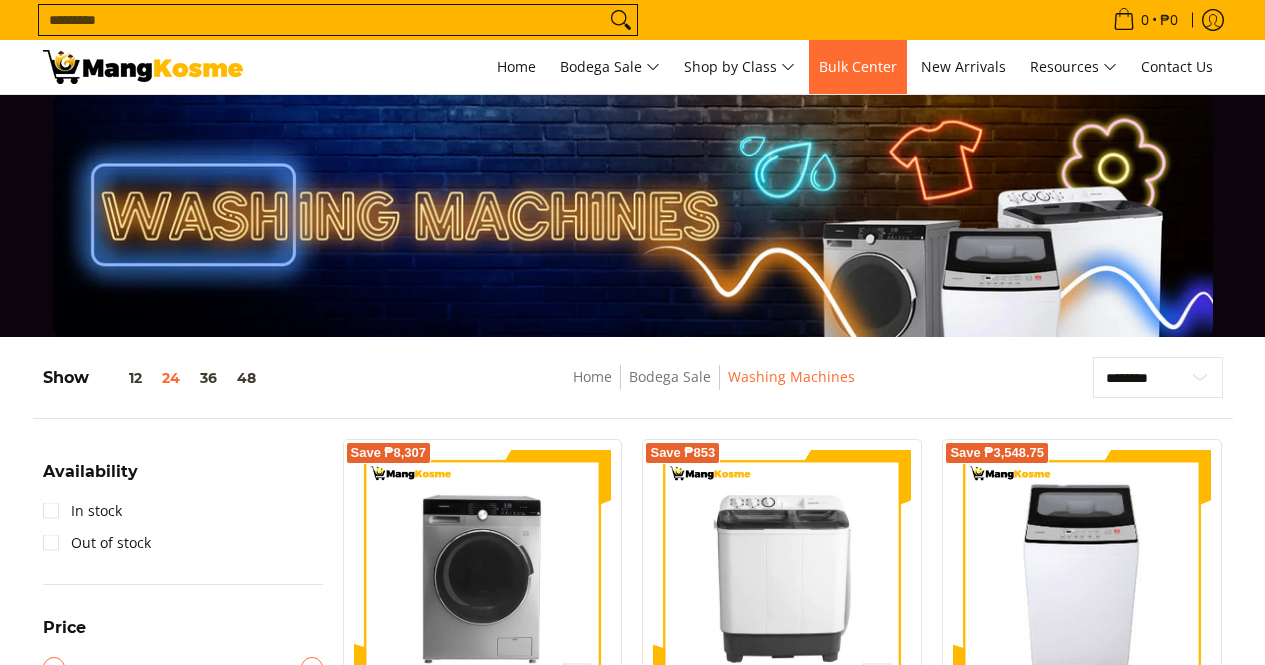 scroll, scrollTop: 400, scrollLeft: 0, axis: vertical 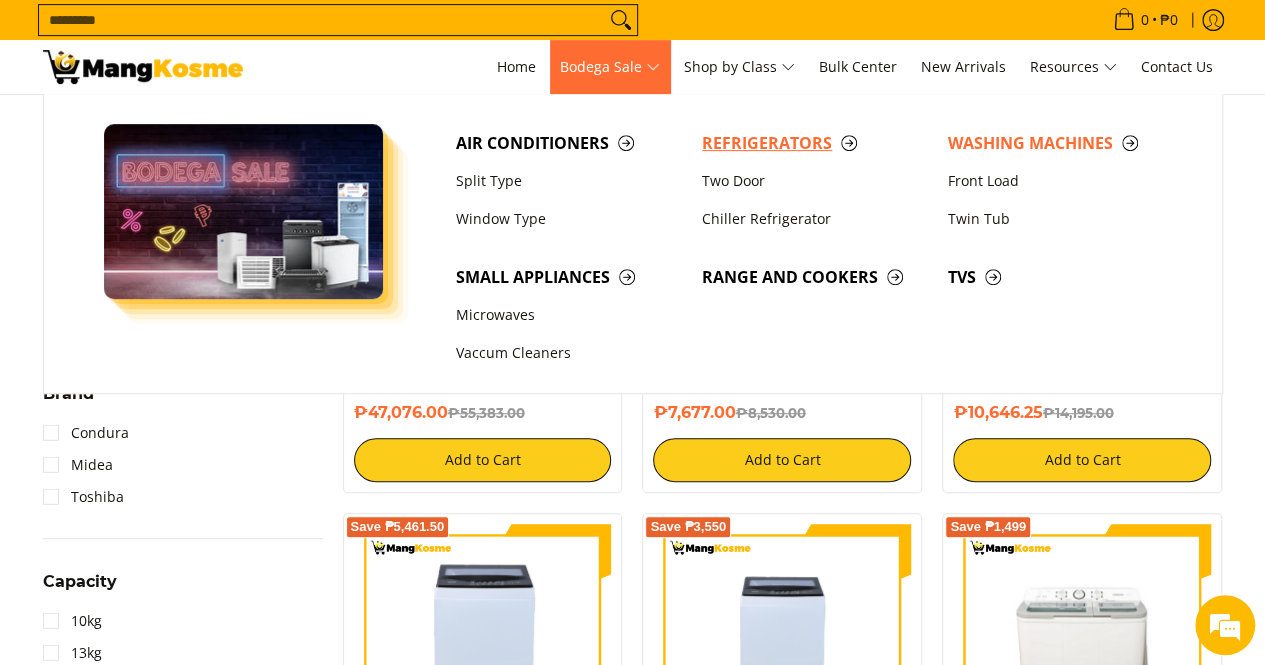 click on "Refrigerators" at bounding box center [815, 143] 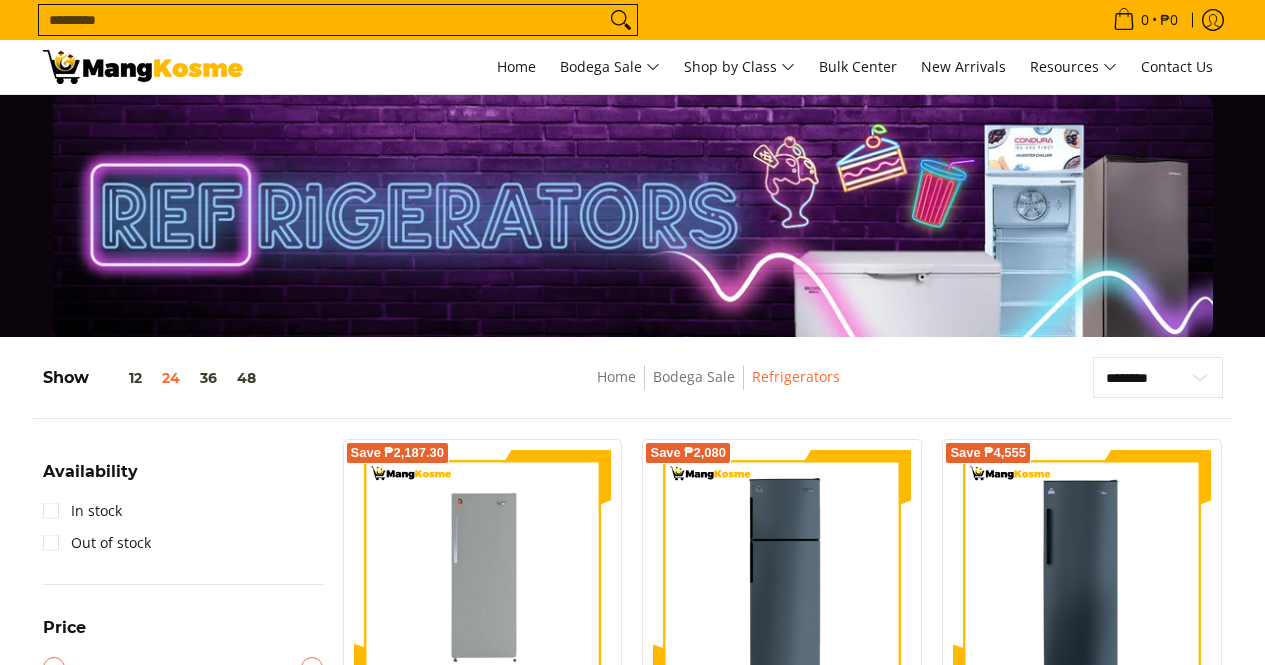 scroll, scrollTop: 0, scrollLeft: 0, axis: both 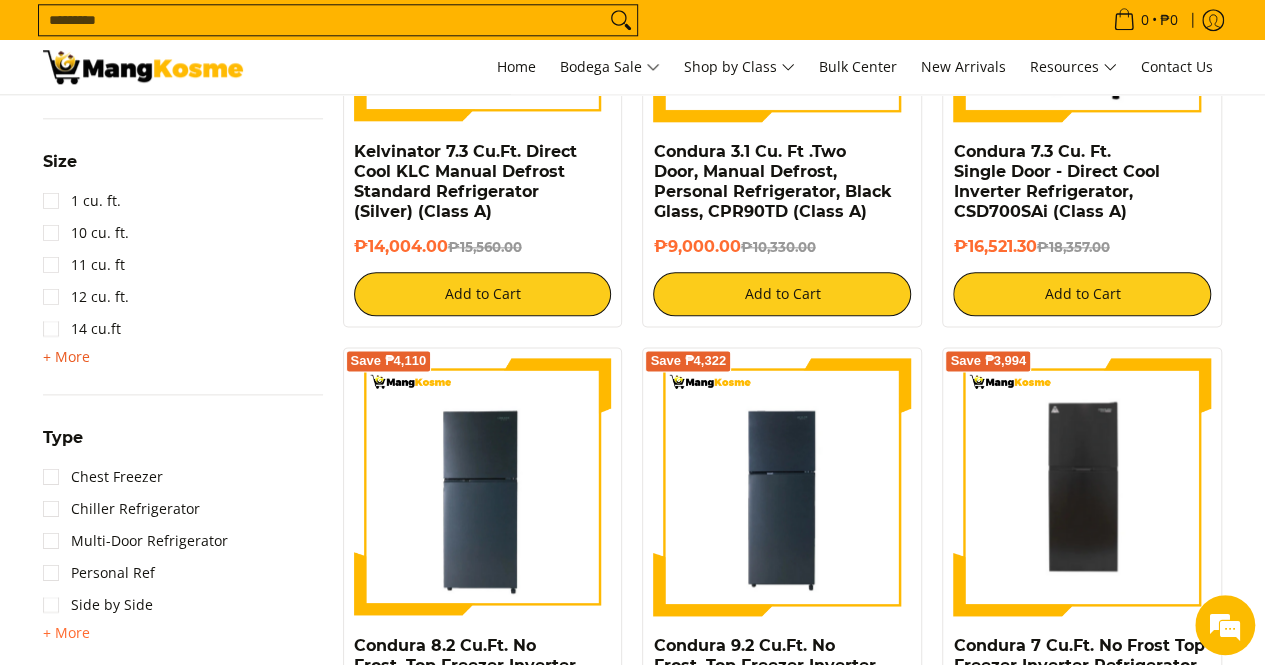 click on "+ More" at bounding box center (66, 357) 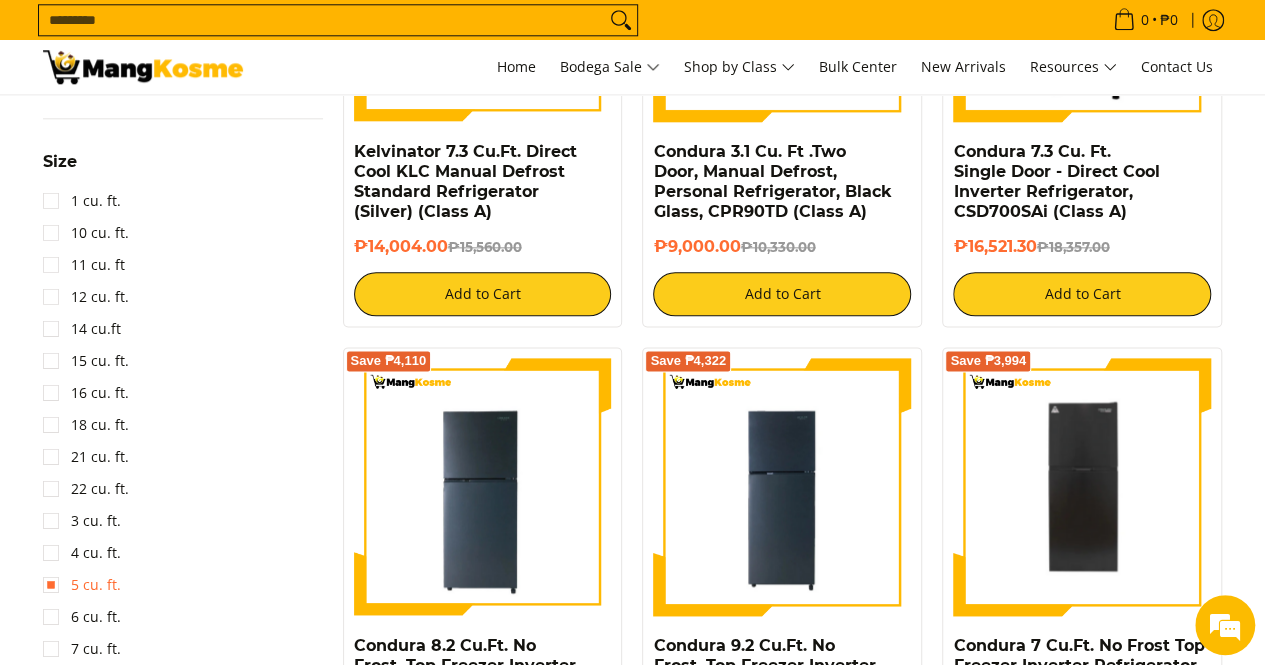 click on "5 cu. ft." at bounding box center (82, 585) 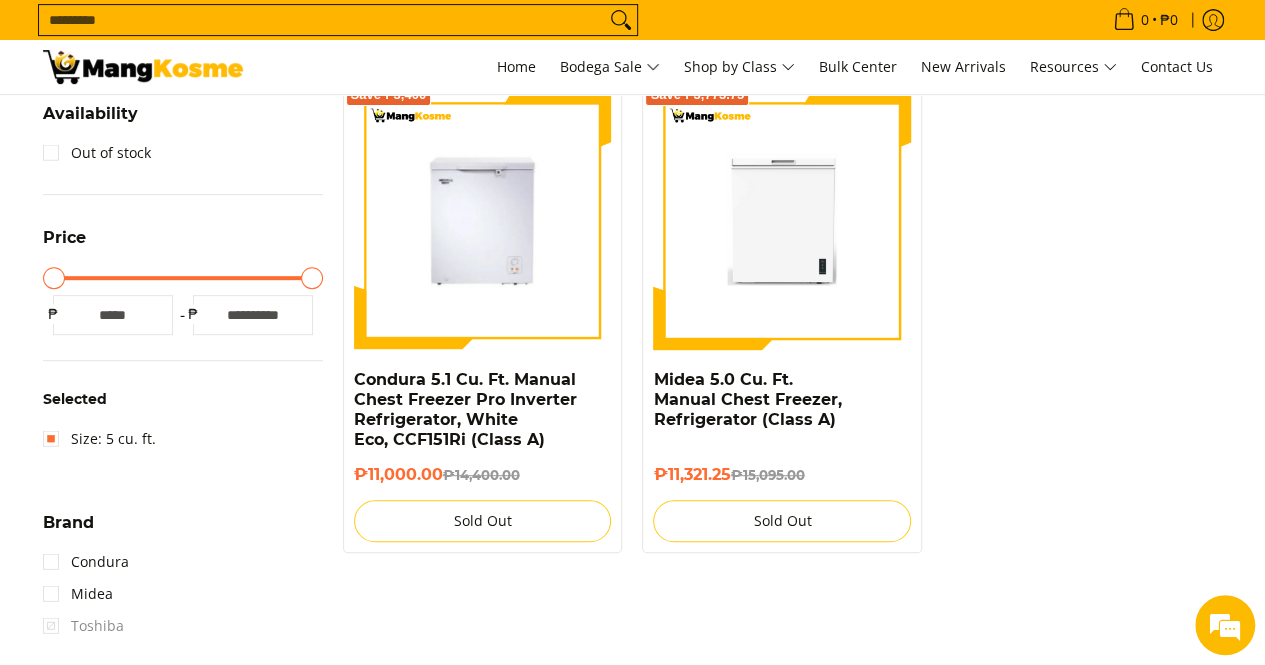 scroll, scrollTop: 261, scrollLeft: 0, axis: vertical 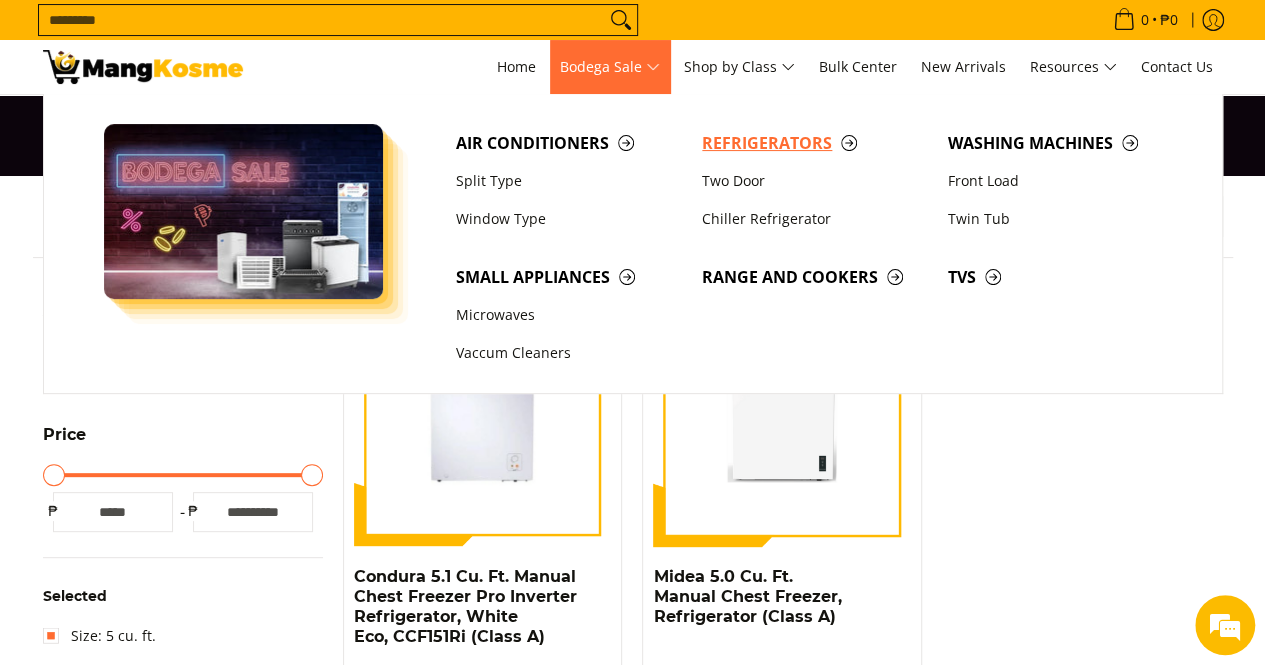 click on "Refrigerators" at bounding box center [815, 143] 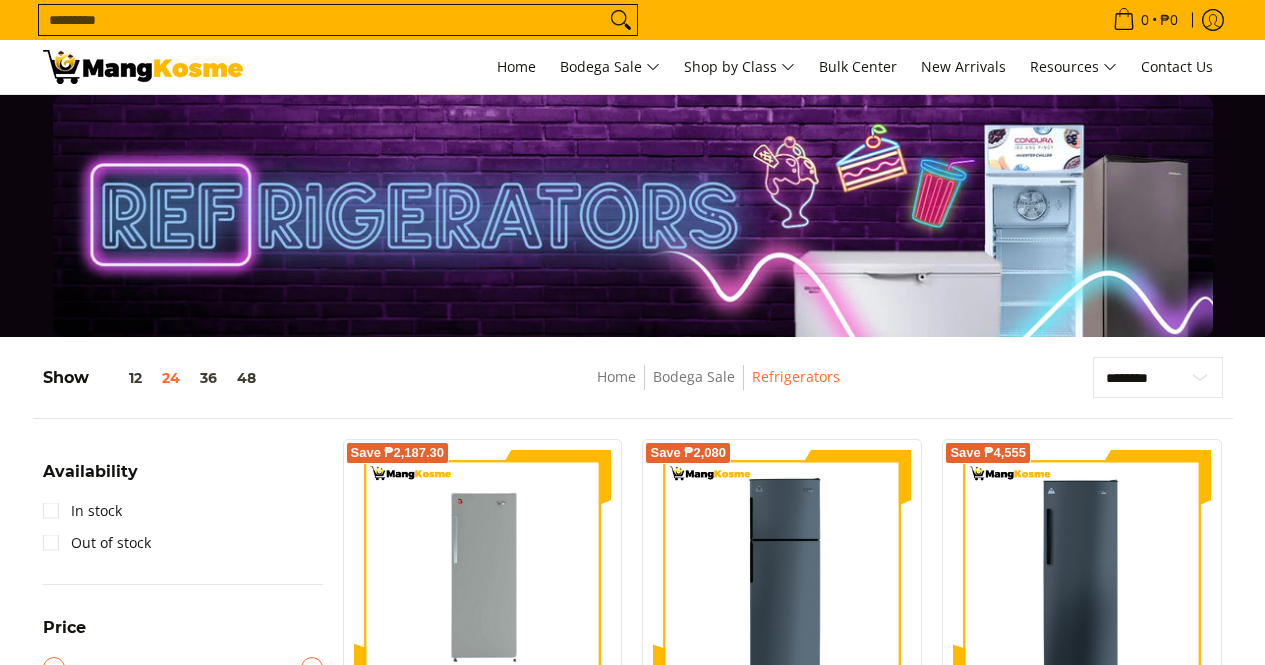 scroll, scrollTop: 1000, scrollLeft: 0, axis: vertical 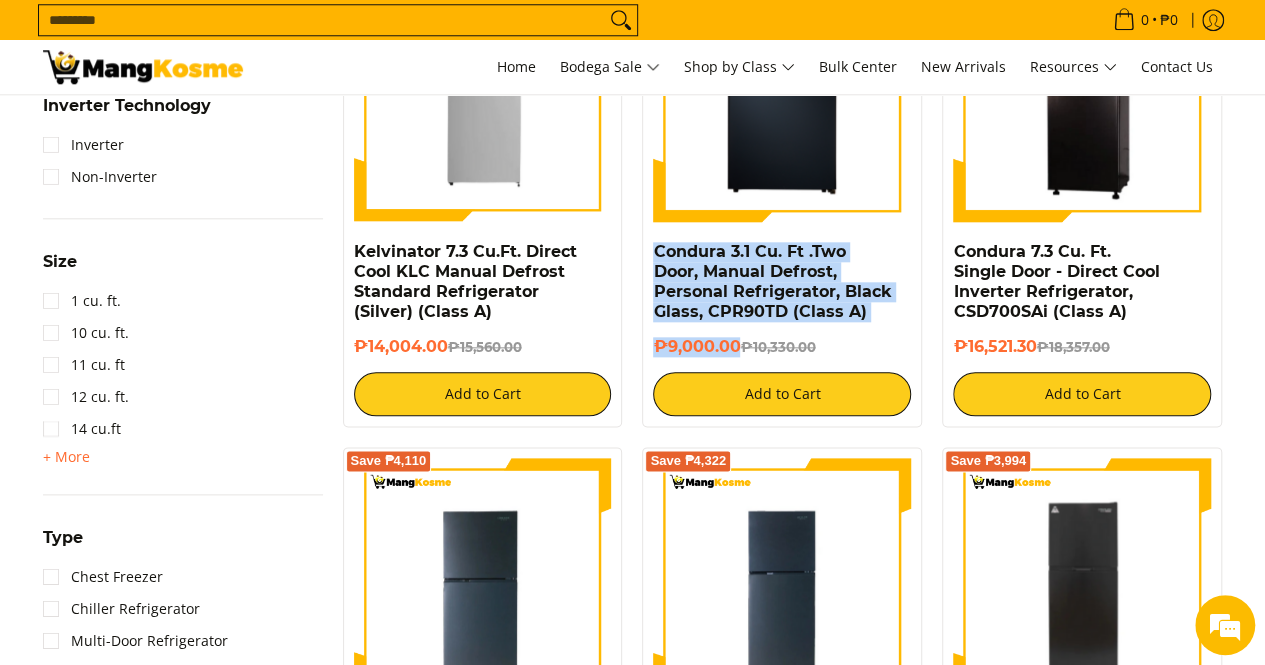 drag, startPoint x: 739, startPoint y: 347, endPoint x: 641, endPoint y: 256, distance: 133.73482 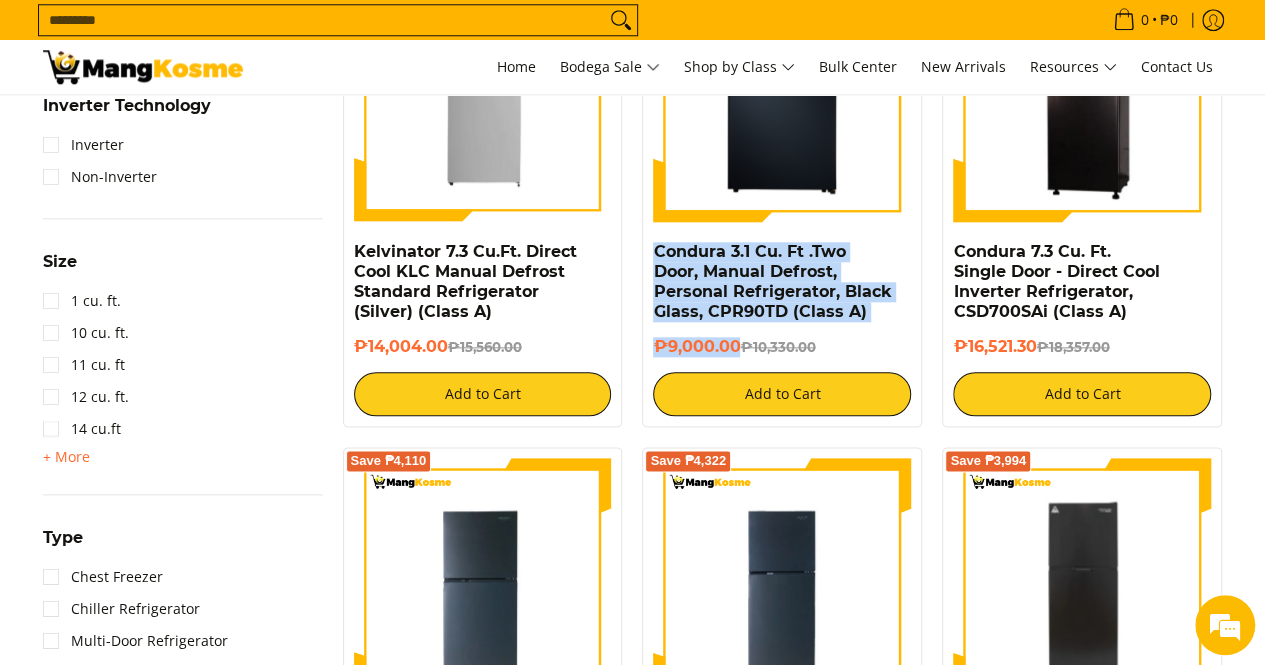 scroll, scrollTop: 0, scrollLeft: 0, axis: both 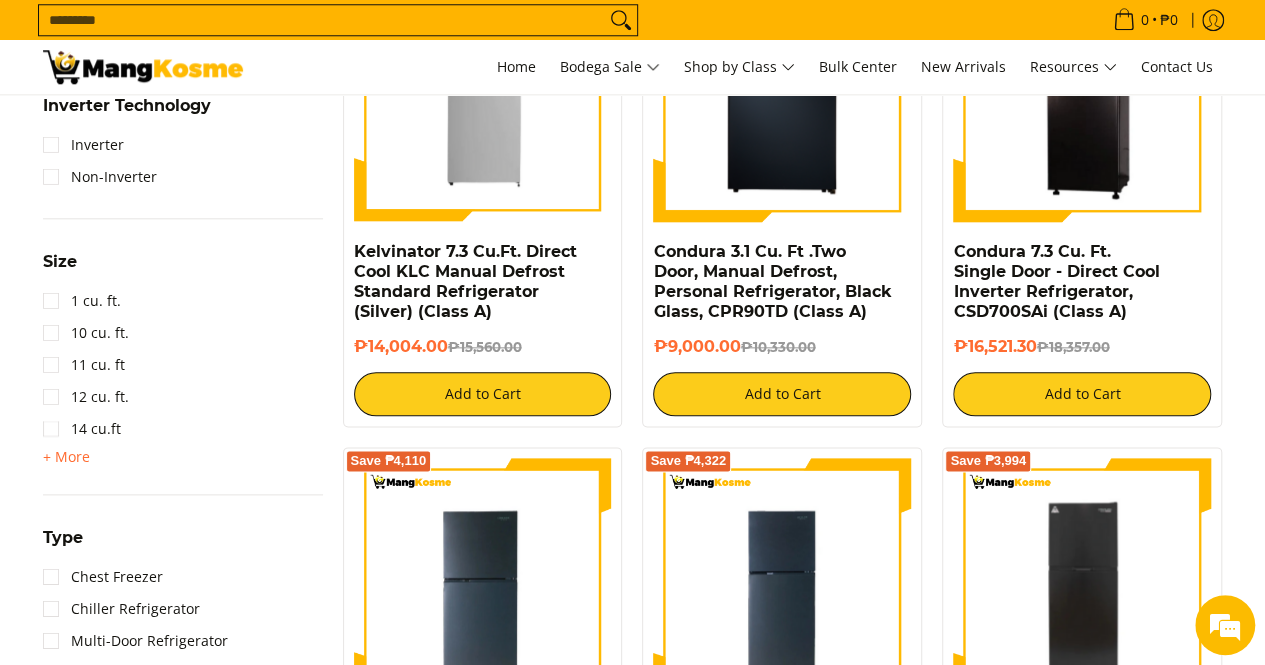 click on "Search..." at bounding box center (322, 20) 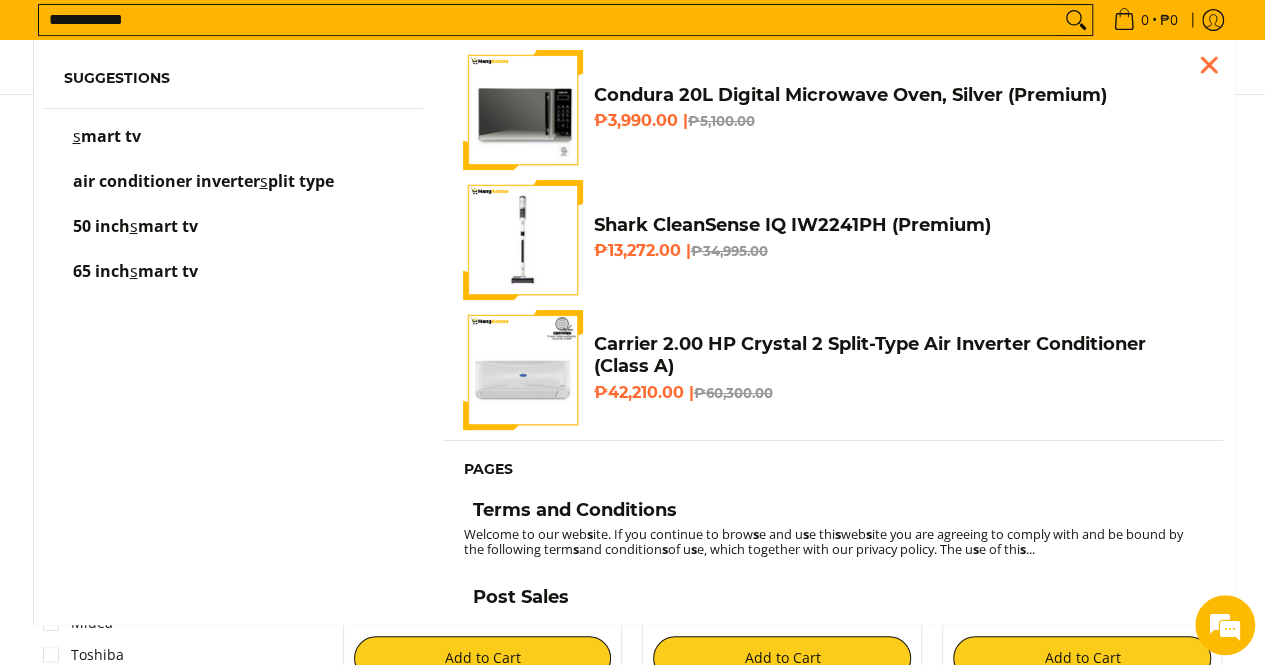 click at bounding box center (1076, 20) 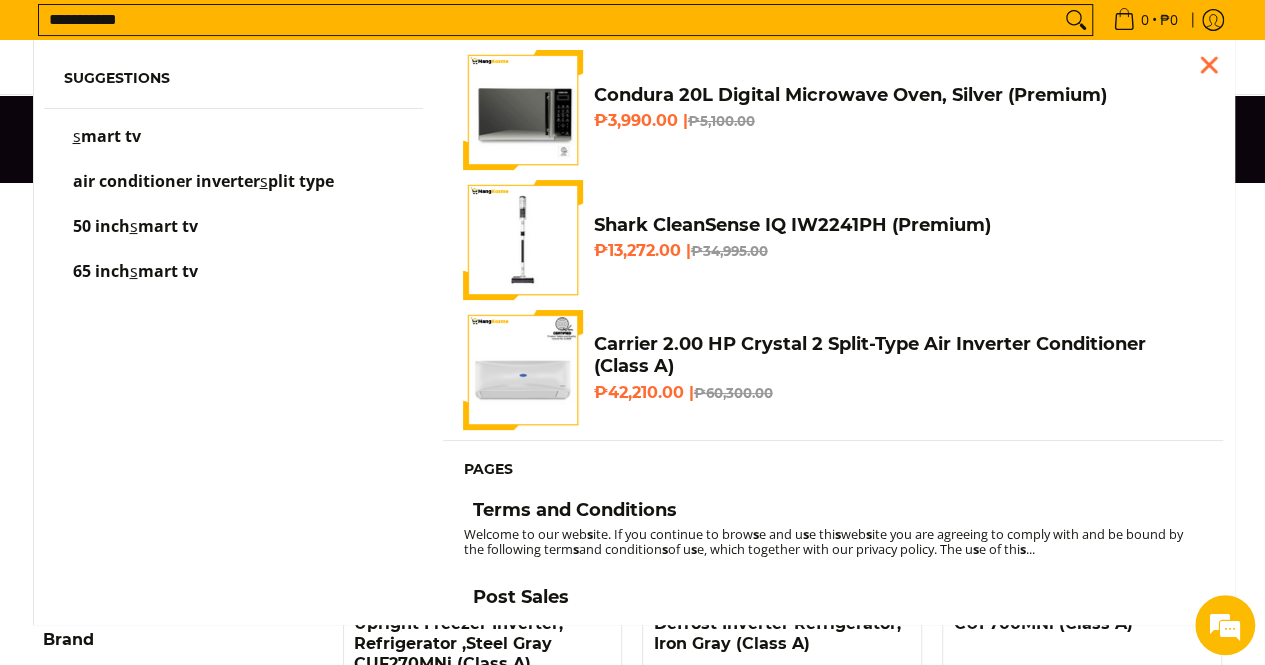 type on "**********" 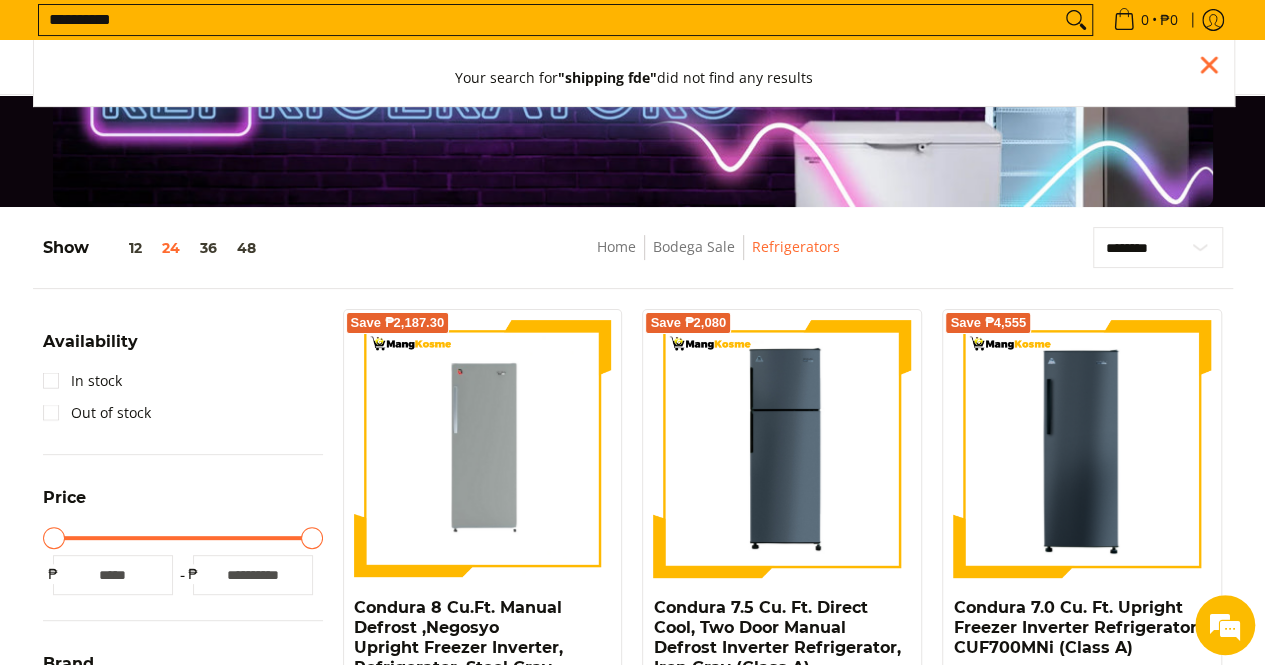 scroll, scrollTop: 68, scrollLeft: 0, axis: vertical 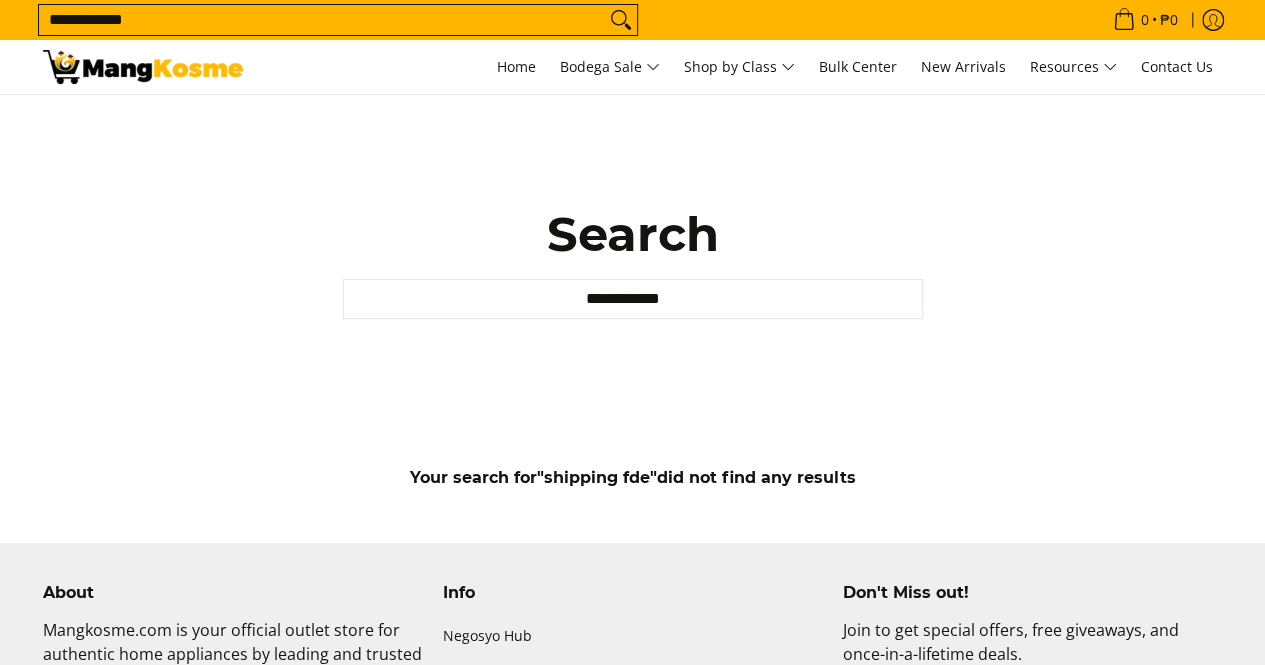 click on "**********" at bounding box center (322, 20) 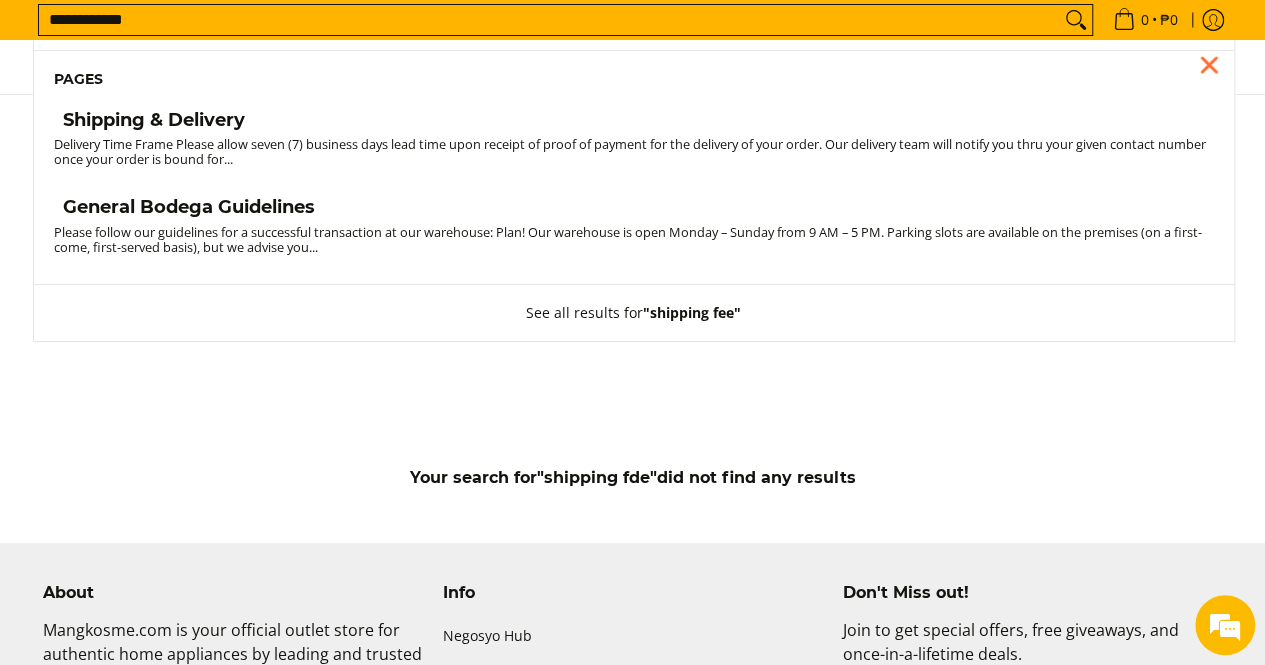 type on "**********" 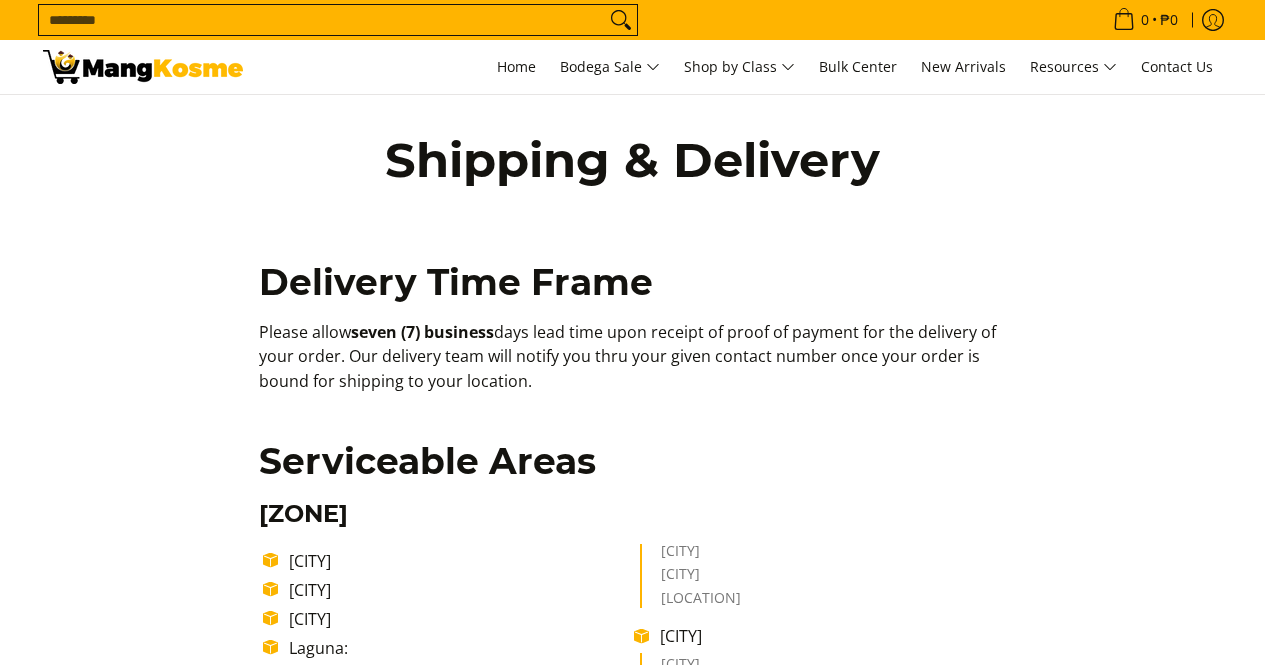 scroll, scrollTop: 0, scrollLeft: 0, axis: both 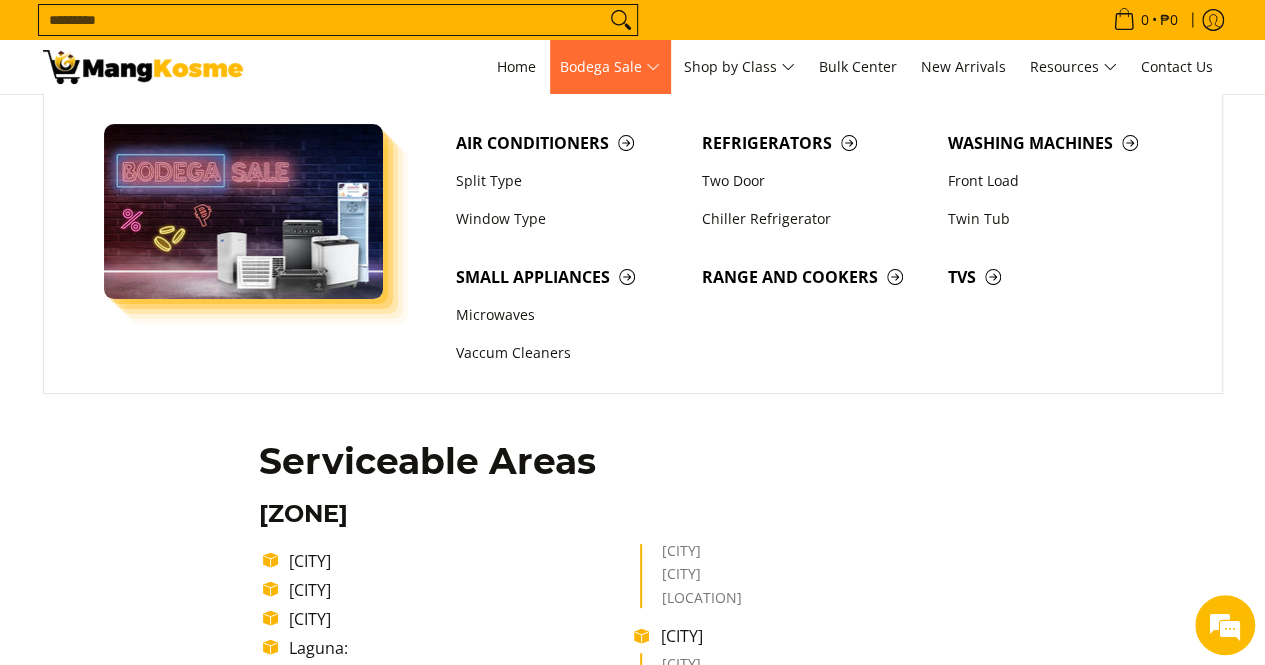 click on "Air Conditioners
Split Type
Window Type
Refrigerators
Two Door Washing Machines" at bounding box center [818, 243] 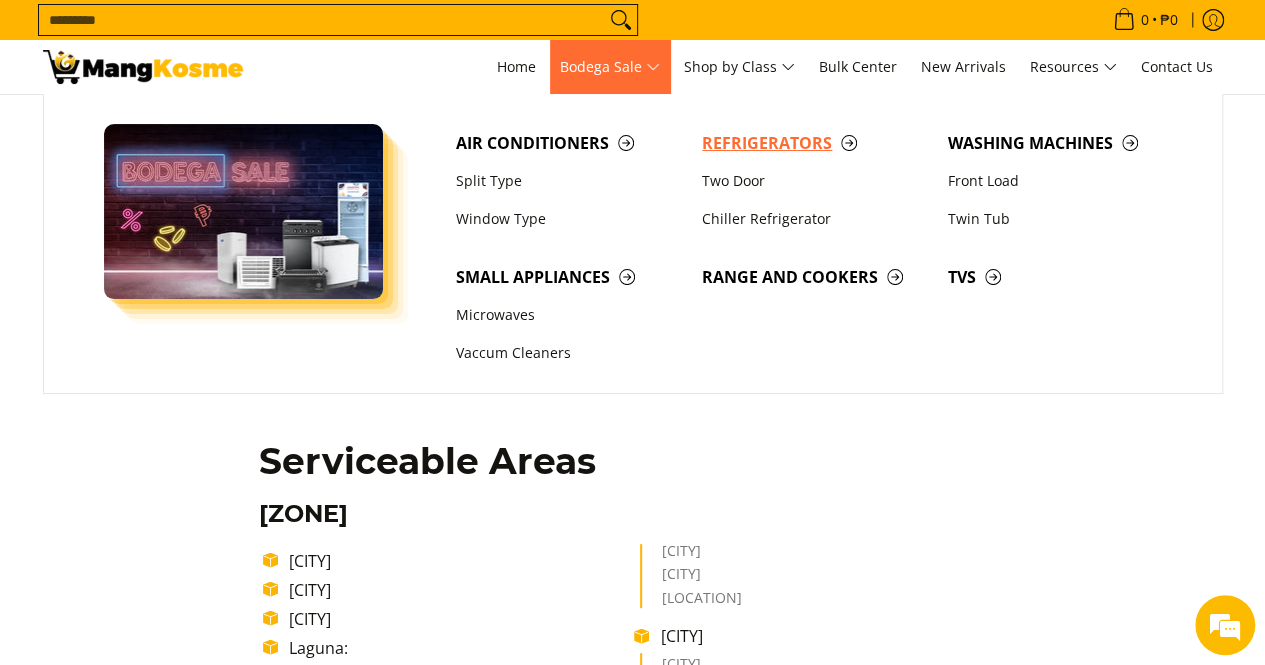 click on "Refrigerators" at bounding box center [815, 143] 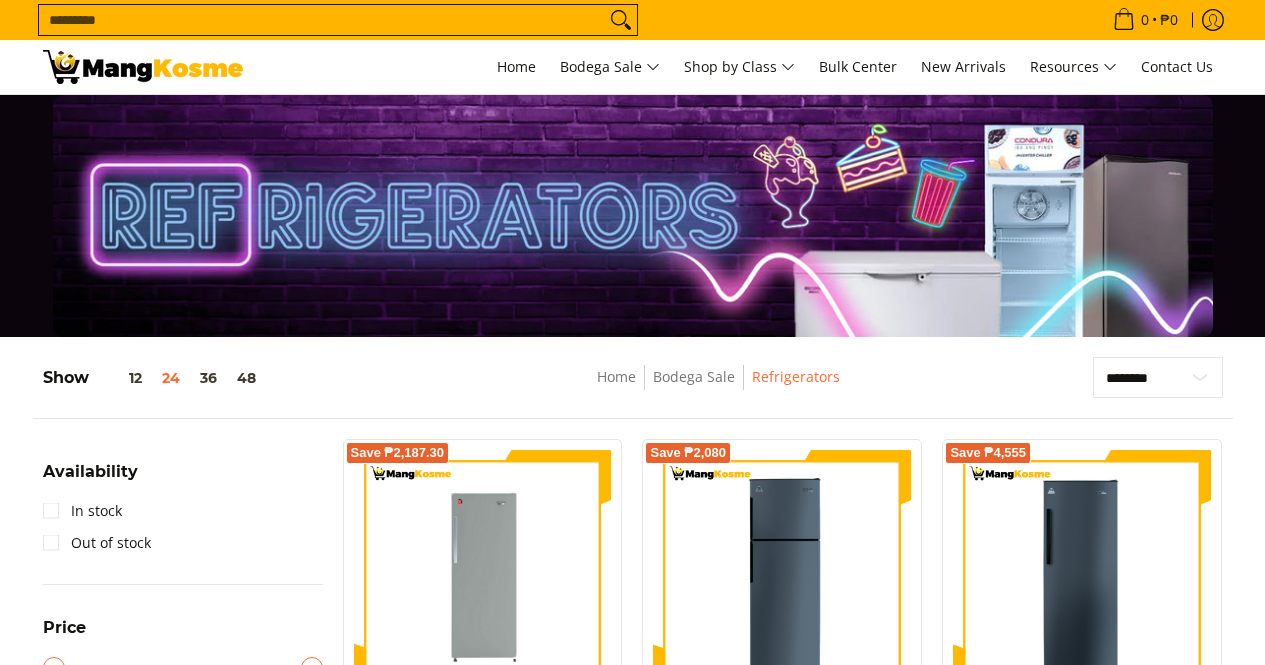 scroll, scrollTop: 1407, scrollLeft: 0, axis: vertical 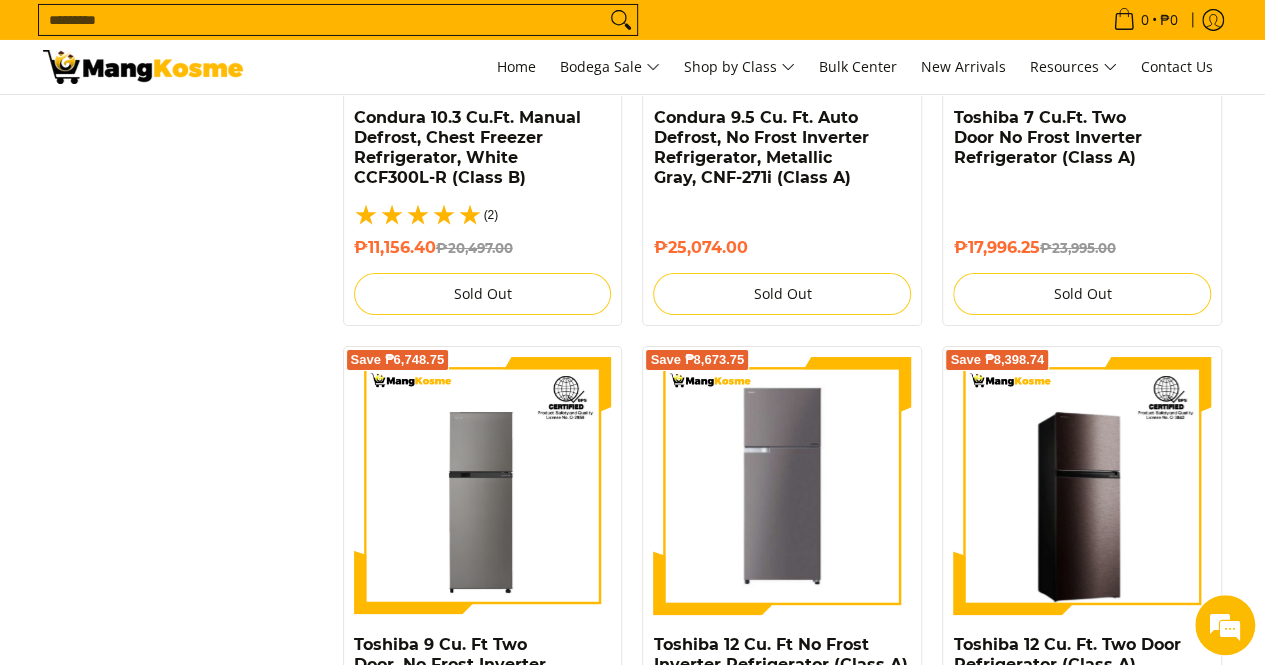 click on "Search..." at bounding box center [322, 20] 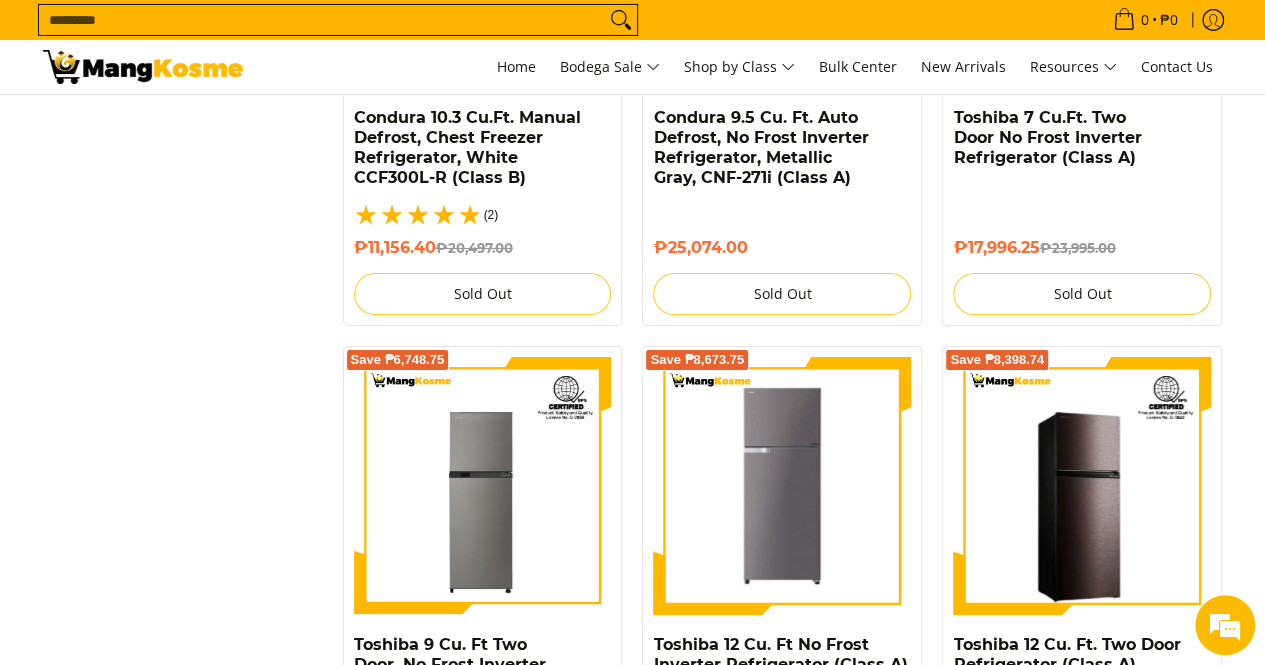 scroll, scrollTop: 0, scrollLeft: 0, axis: both 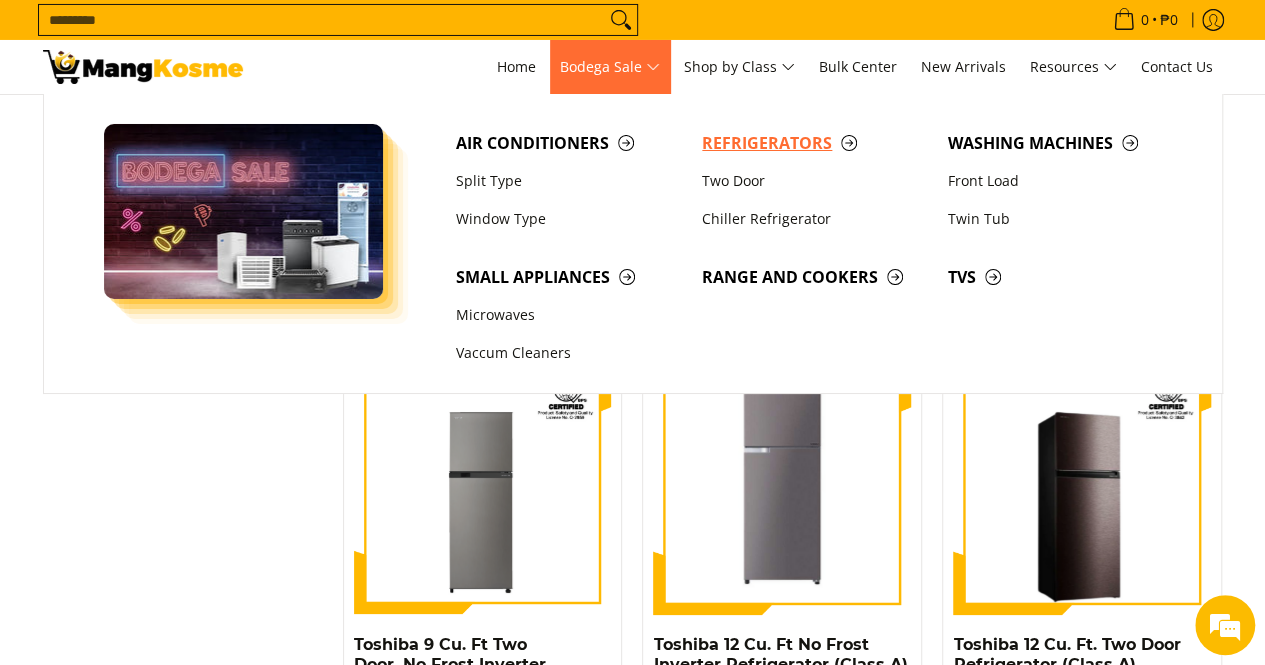 click on "Refrigerators" at bounding box center (815, 143) 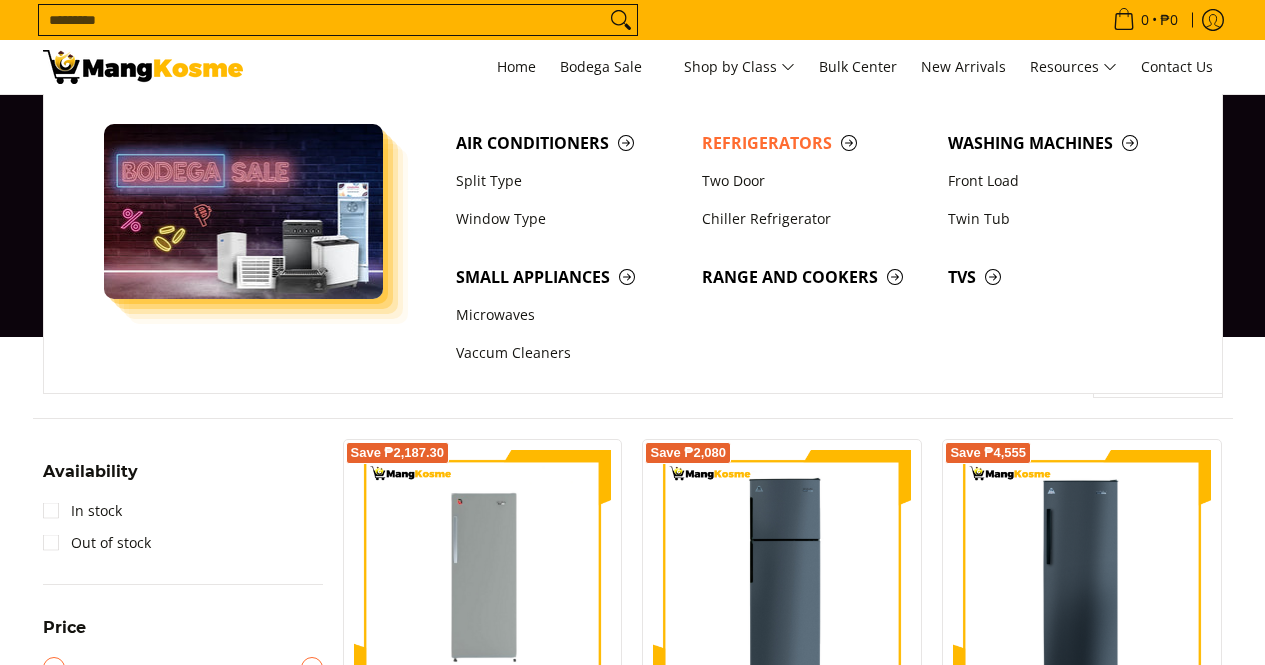 scroll, scrollTop: 0, scrollLeft: 0, axis: both 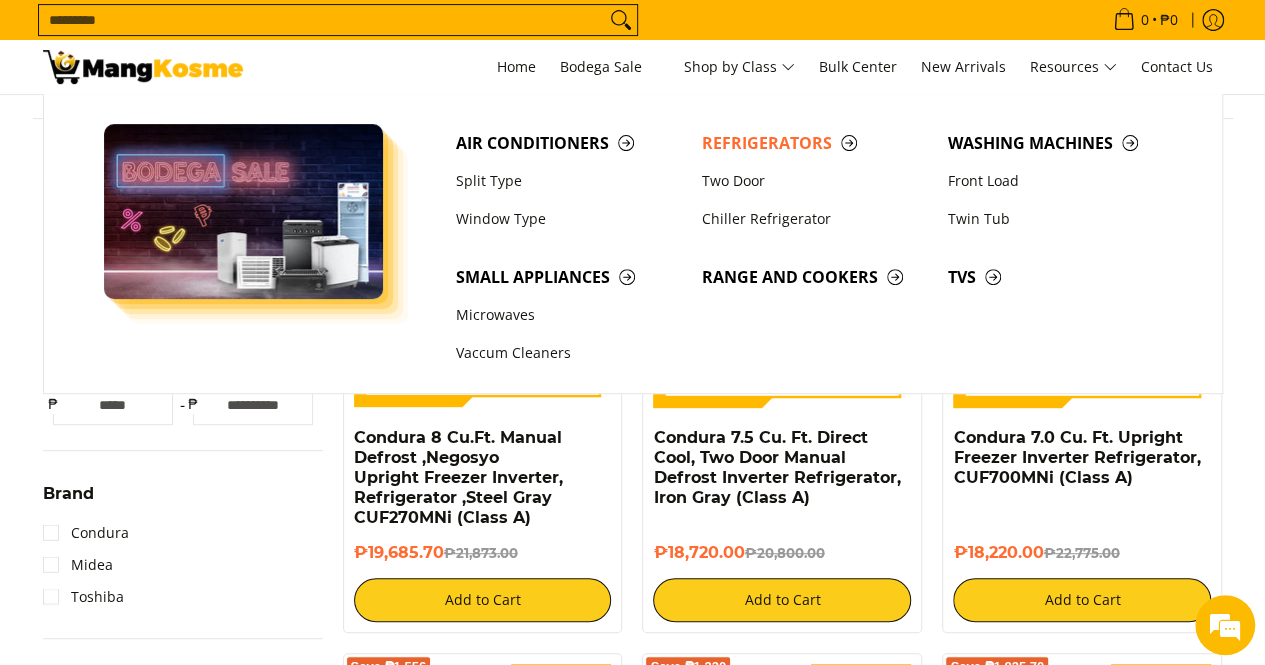 click on "**********" at bounding box center [632, 2124] 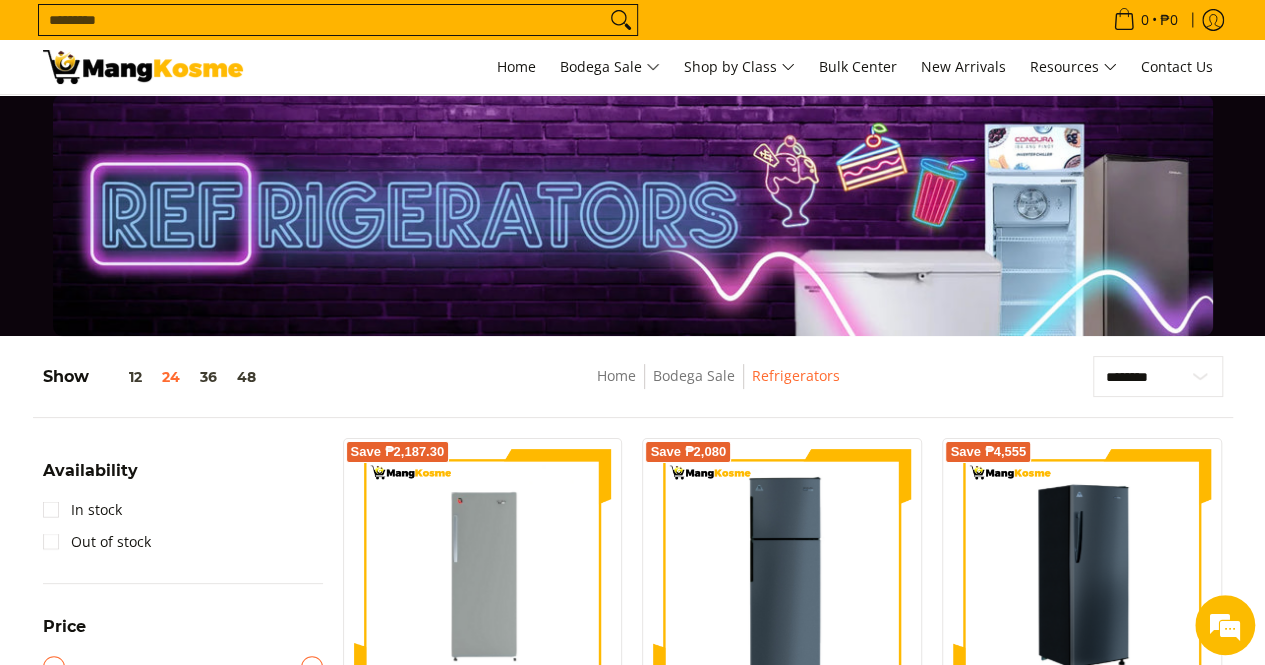 scroll, scrollTop: 300, scrollLeft: 0, axis: vertical 